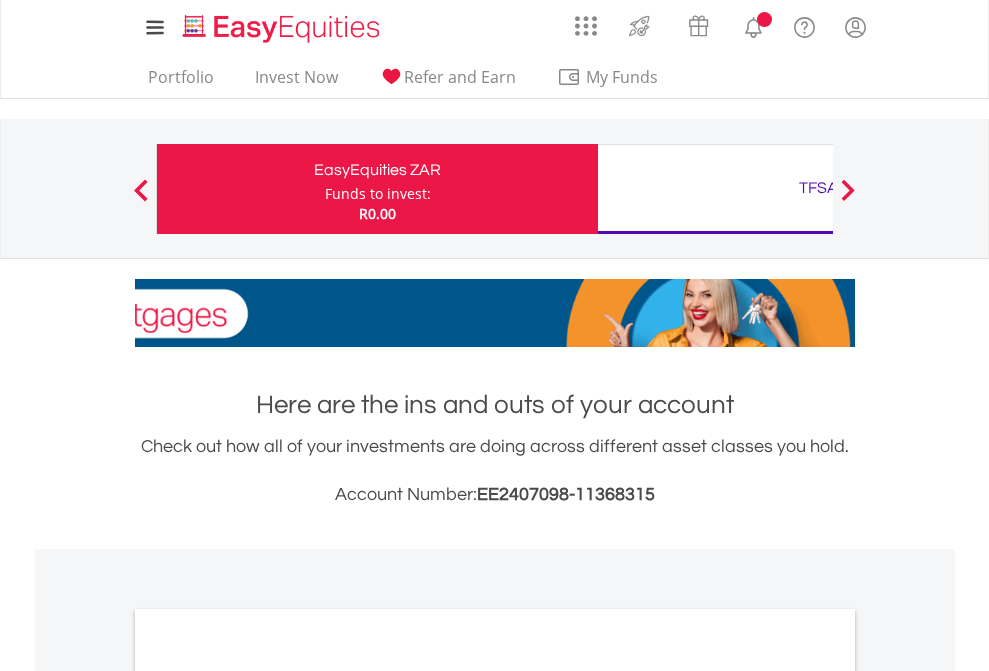 scroll, scrollTop: 0, scrollLeft: 0, axis: both 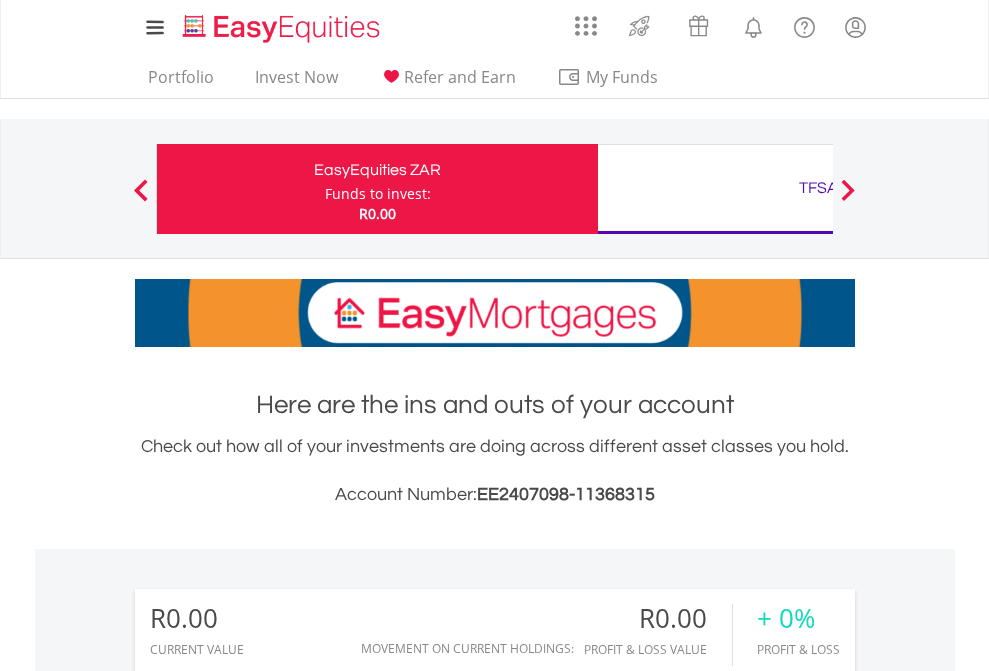 click on "Funds to invest:" at bounding box center [378, 194] 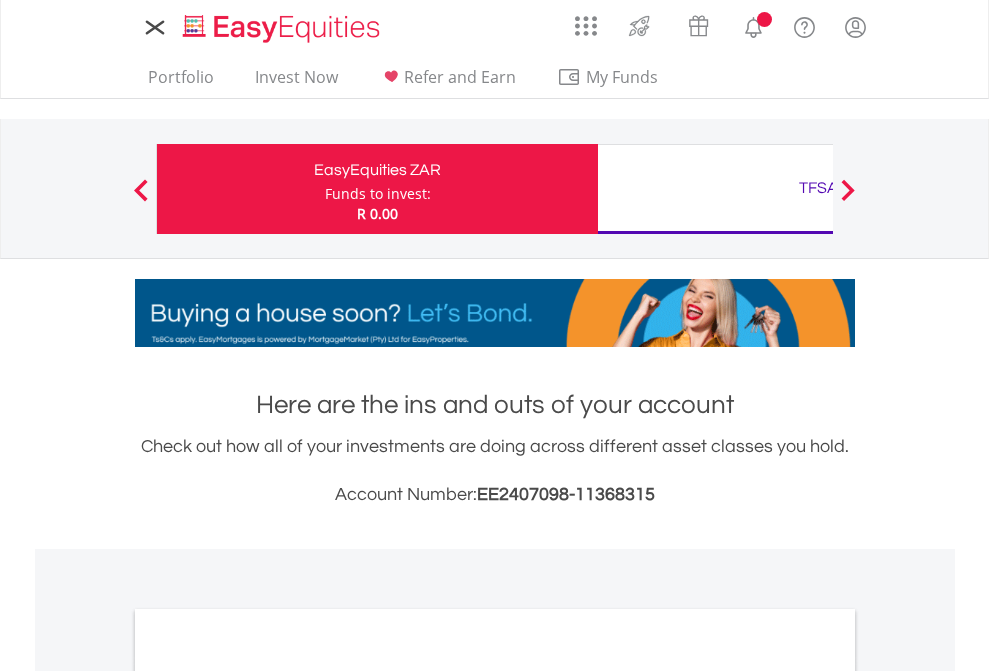scroll, scrollTop: 0, scrollLeft: 0, axis: both 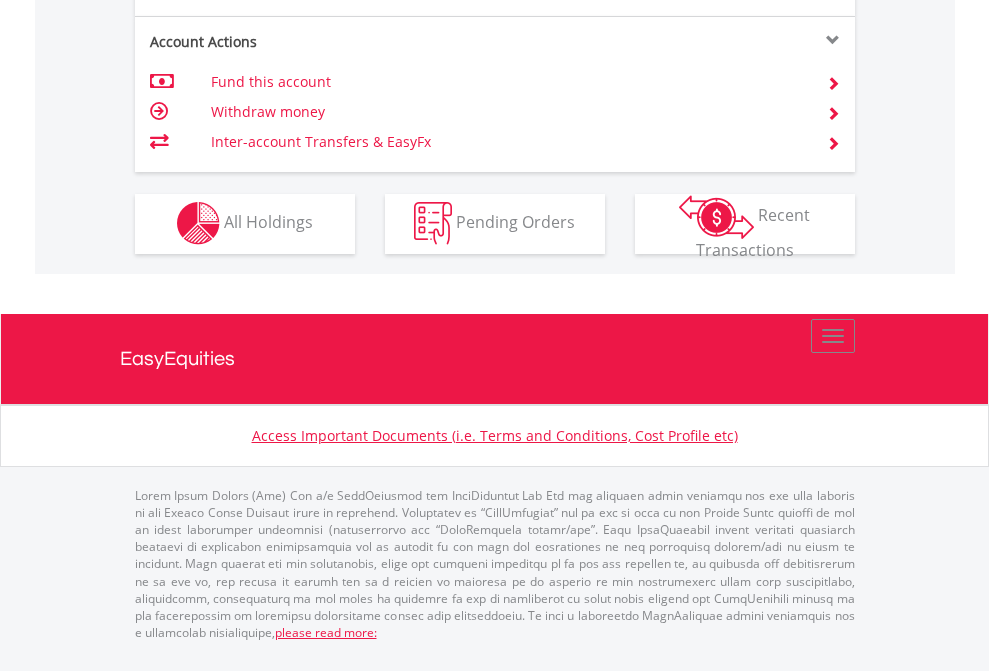 click on "Investment types" at bounding box center [706, -353] 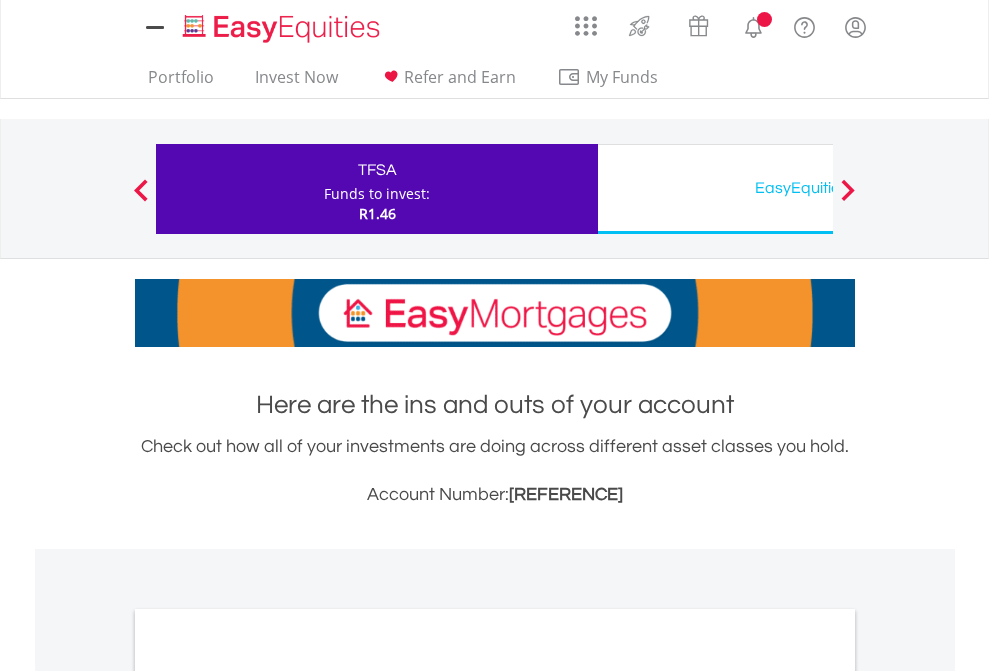 scroll, scrollTop: 0, scrollLeft: 0, axis: both 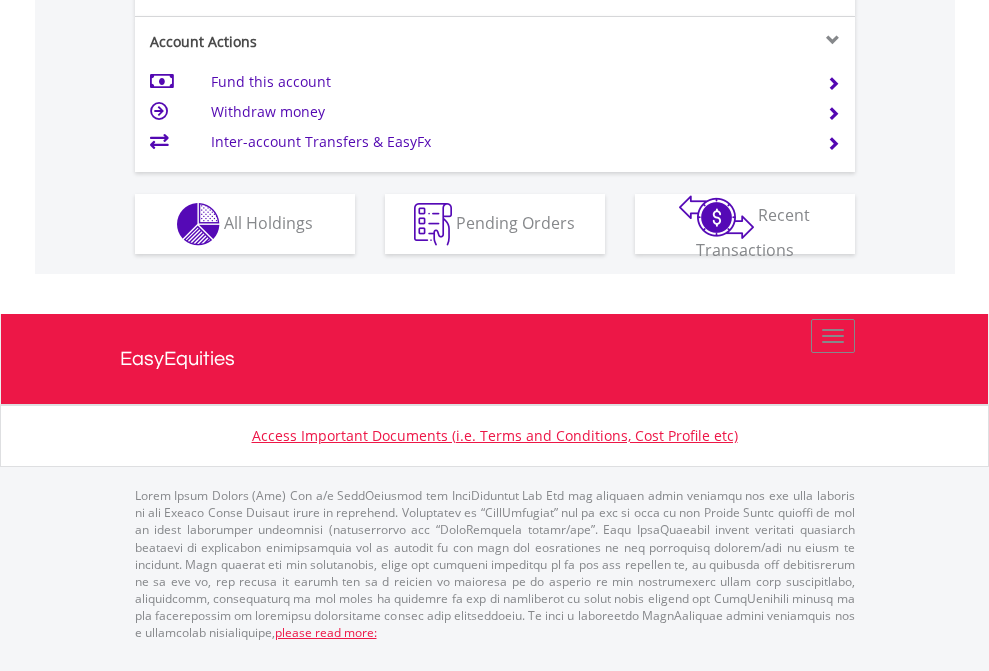 click on "Investment types" at bounding box center (706, -337) 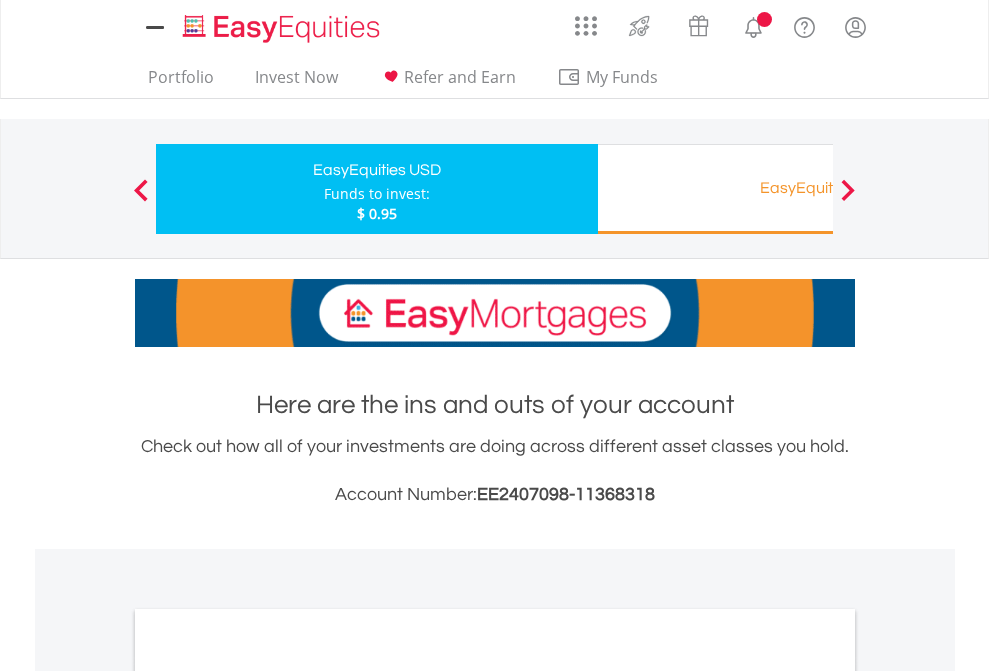 scroll, scrollTop: 0, scrollLeft: 0, axis: both 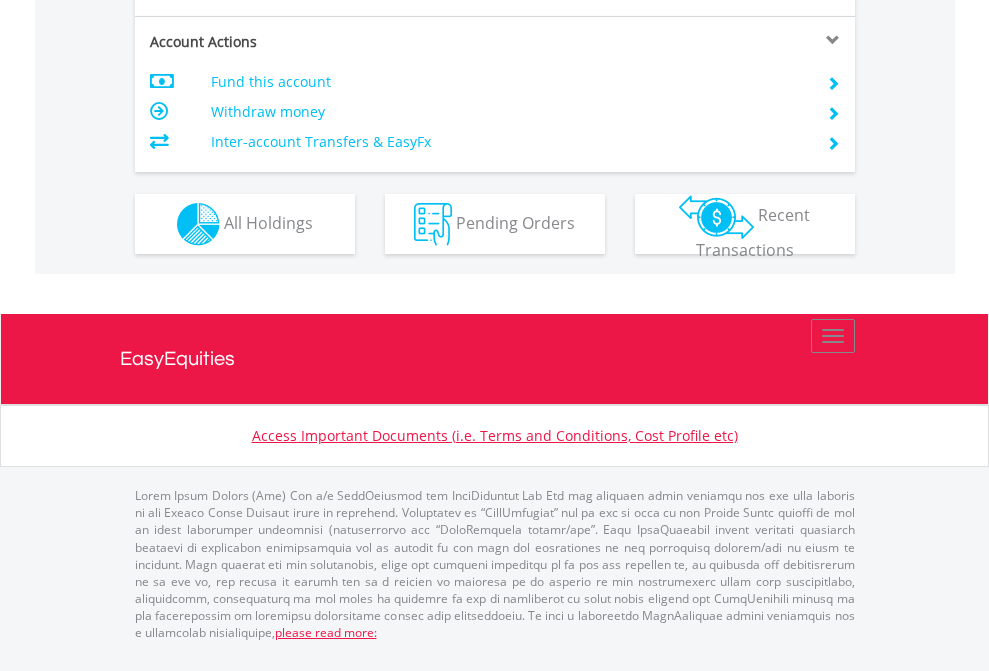 click on "Investment types" at bounding box center [706, -337] 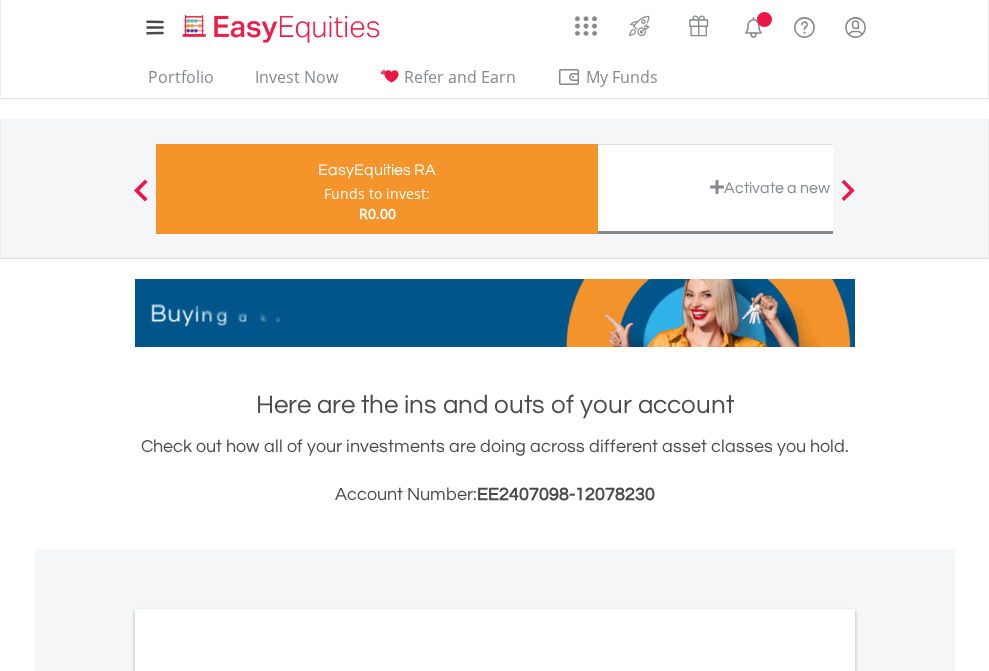 scroll, scrollTop: 0, scrollLeft: 0, axis: both 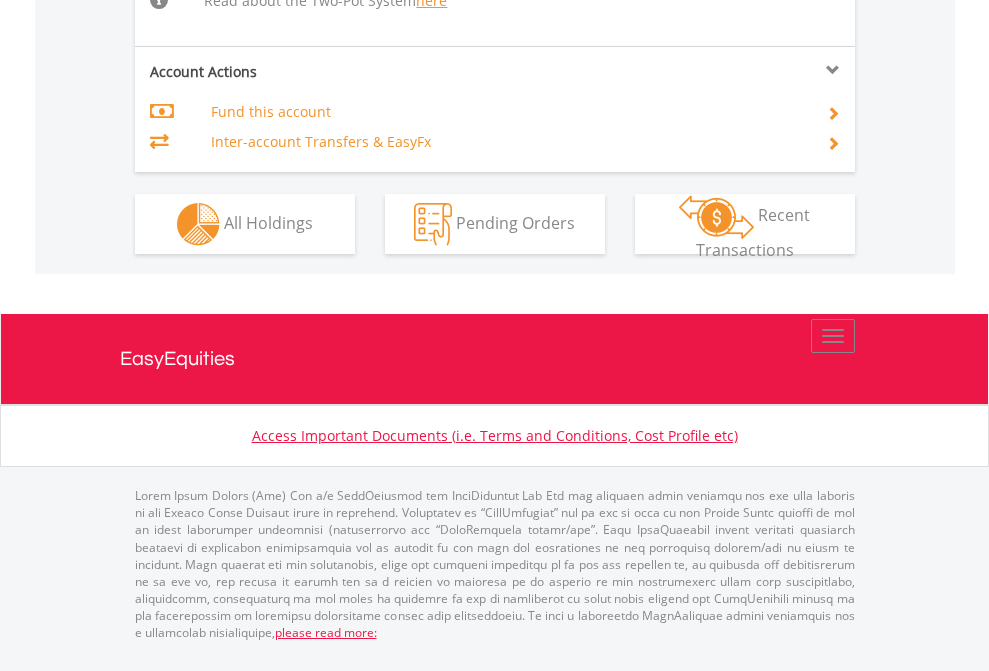 click on "Investment types" at bounding box center (706, -498) 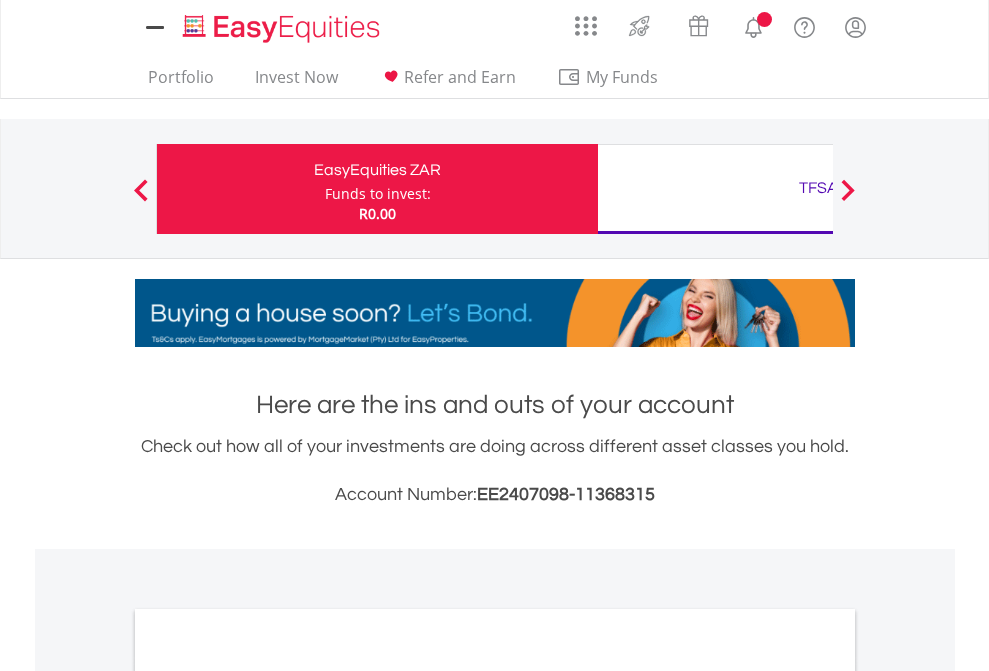scroll, scrollTop: 0, scrollLeft: 0, axis: both 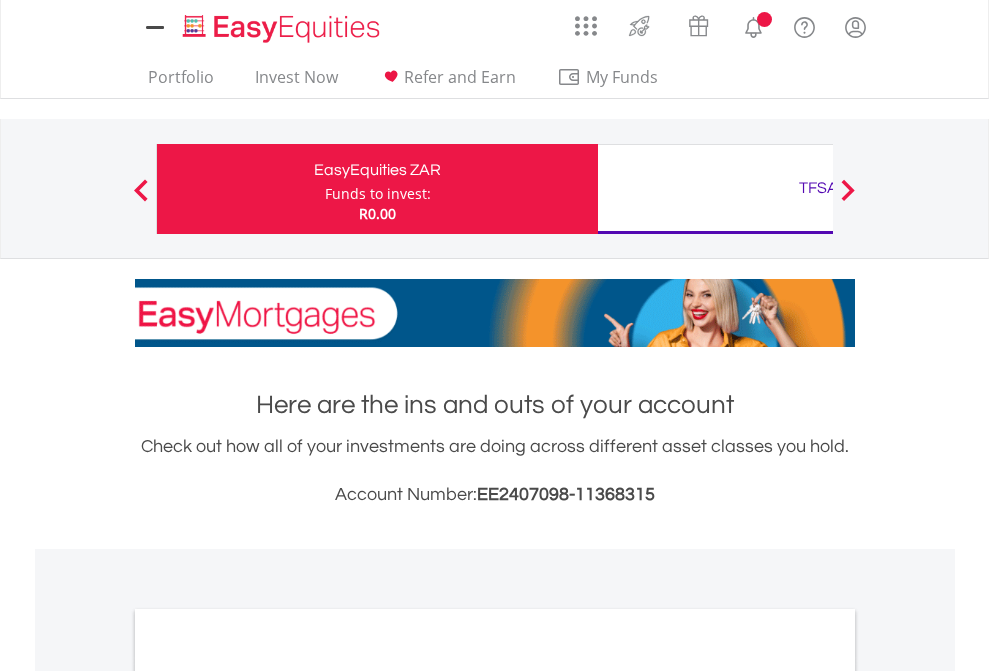 click on "All Holdings" at bounding box center [268, 1096] 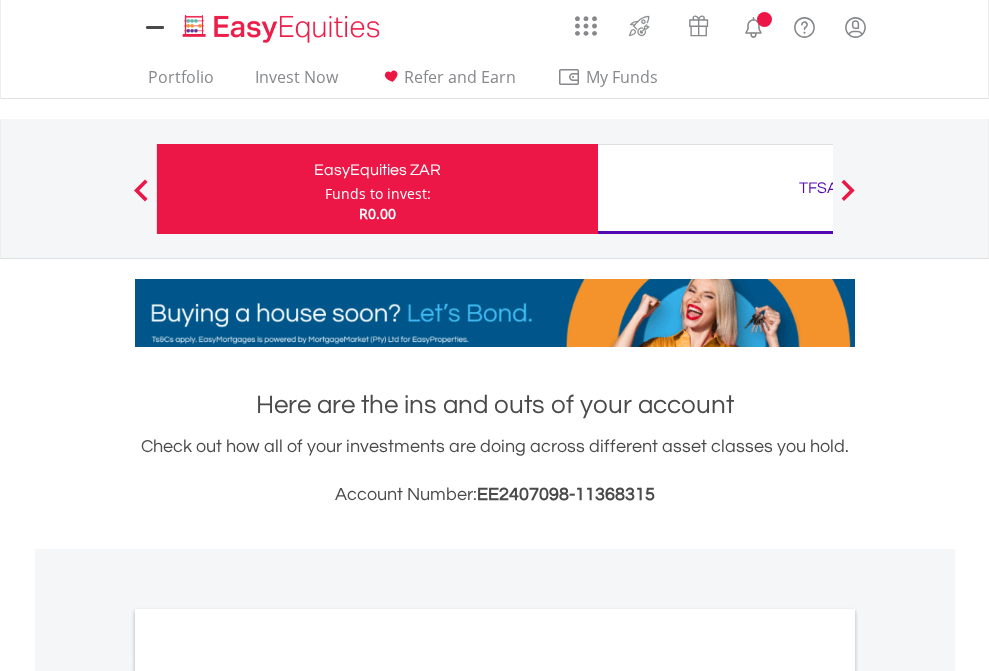 scroll, scrollTop: 1202, scrollLeft: 0, axis: vertical 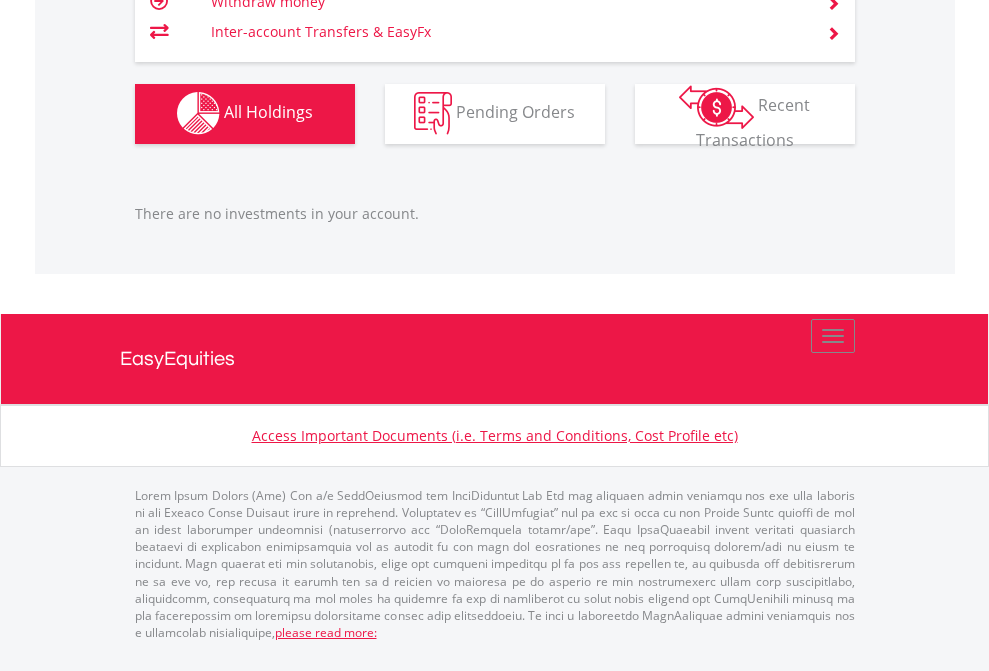 click on "TFSA" at bounding box center (818, -1142) 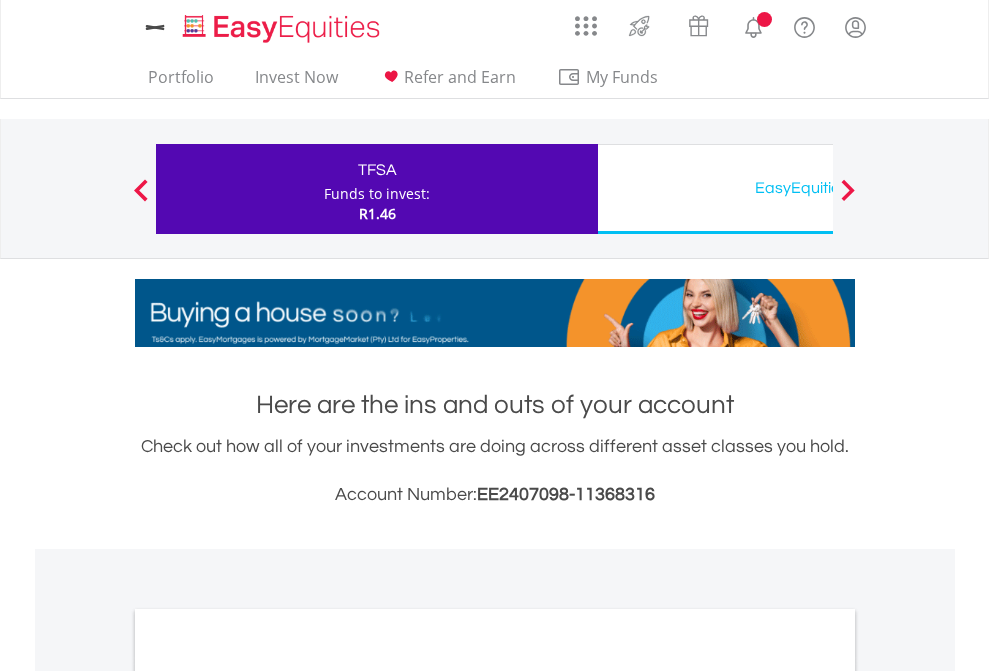click on "All Holdings" at bounding box center [268, 1096] 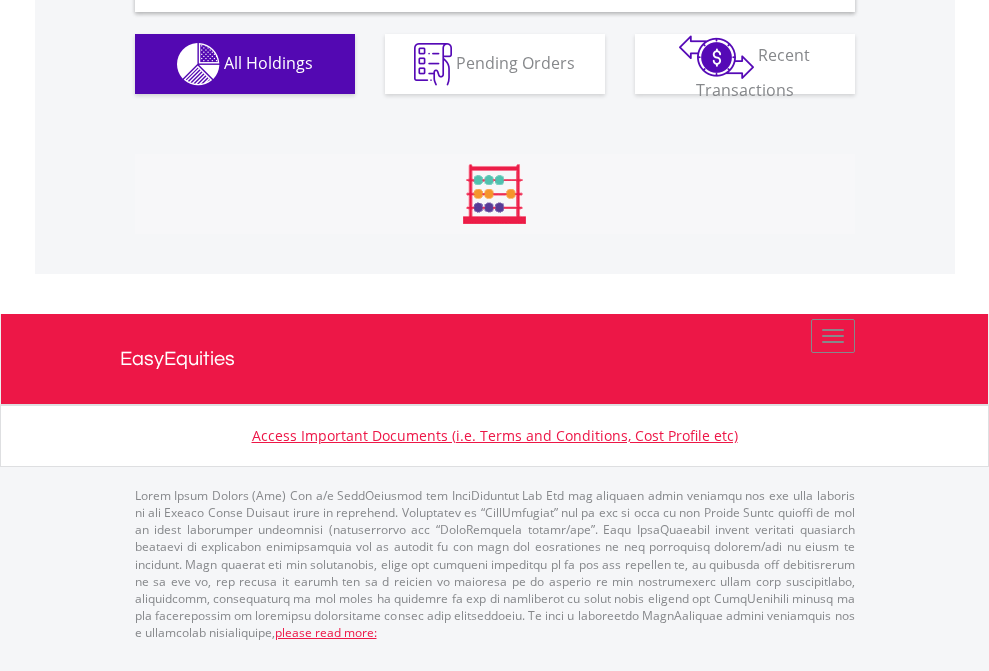 scroll, scrollTop: 1933, scrollLeft: 0, axis: vertical 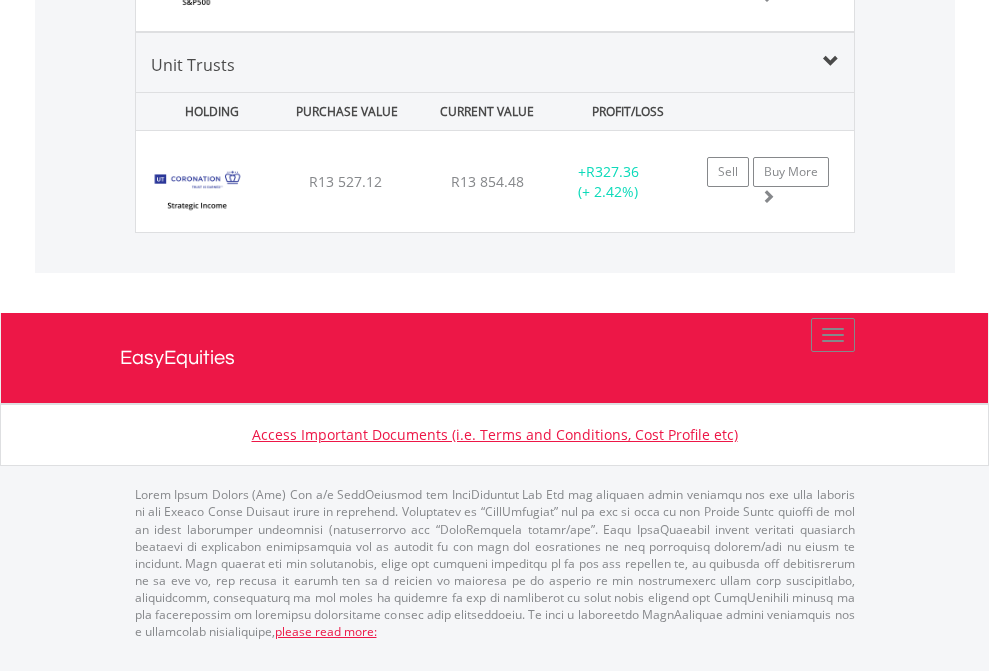 click on "EasyEquities USD" at bounding box center (818, -1581) 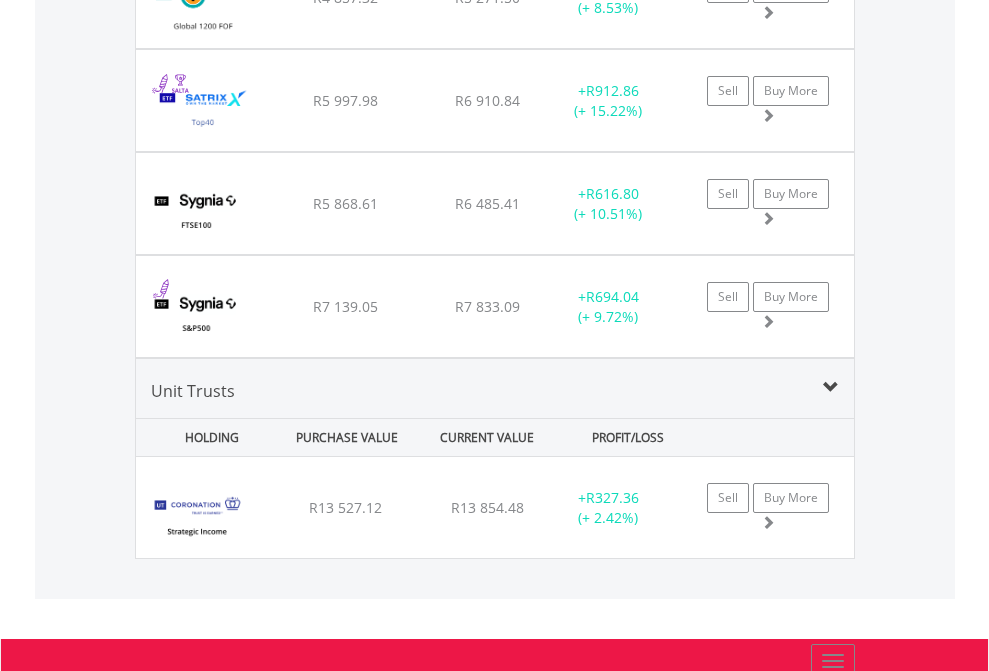 scroll, scrollTop: 144, scrollLeft: 0, axis: vertical 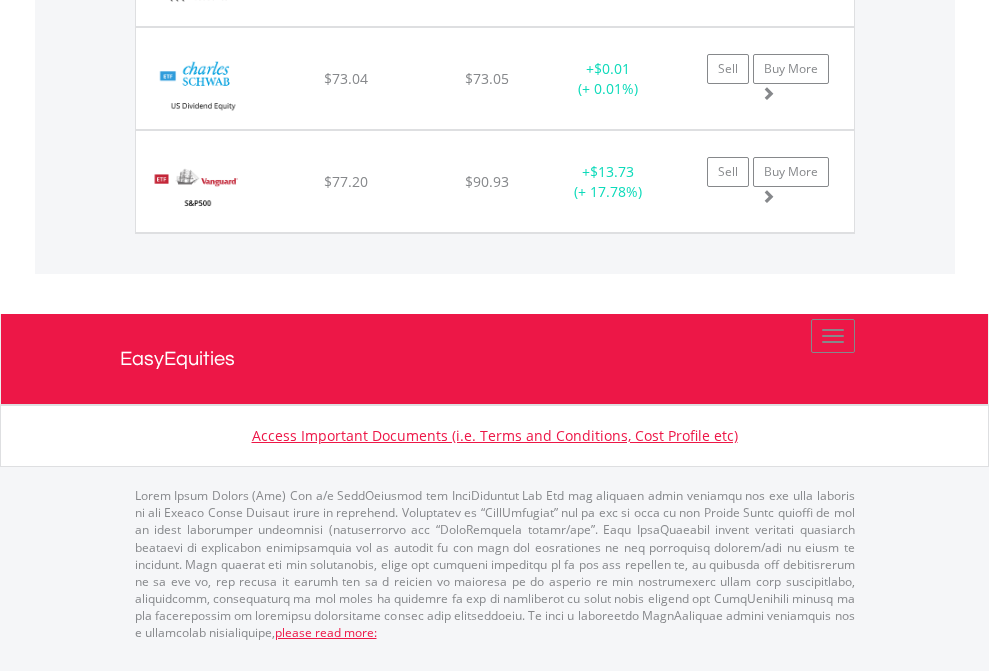 click on "EasyEquities RA" at bounding box center (818, -1174) 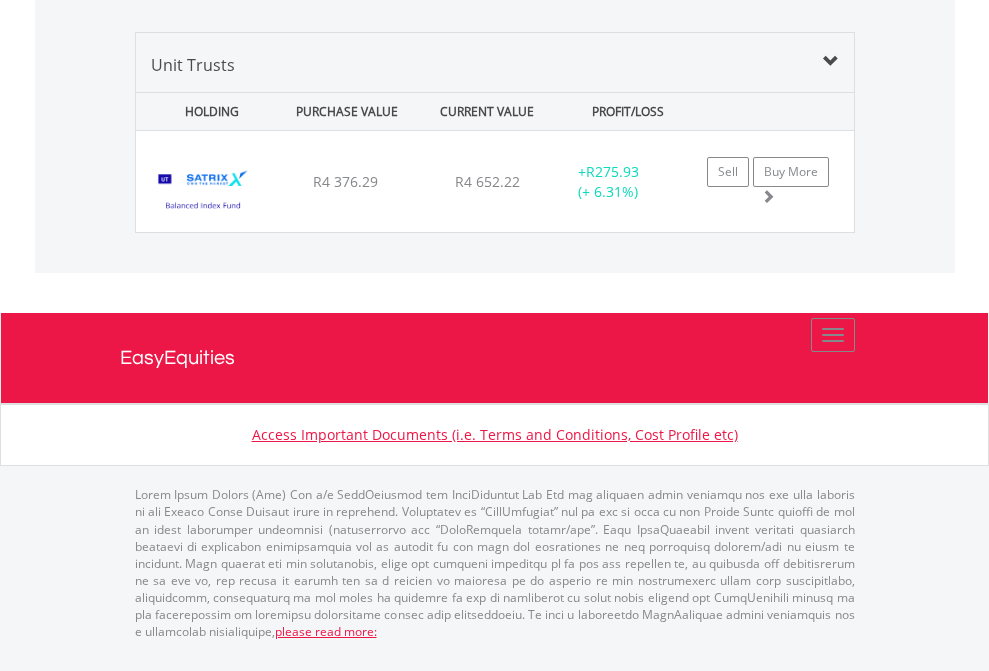 scroll, scrollTop: 2265, scrollLeft: 0, axis: vertical 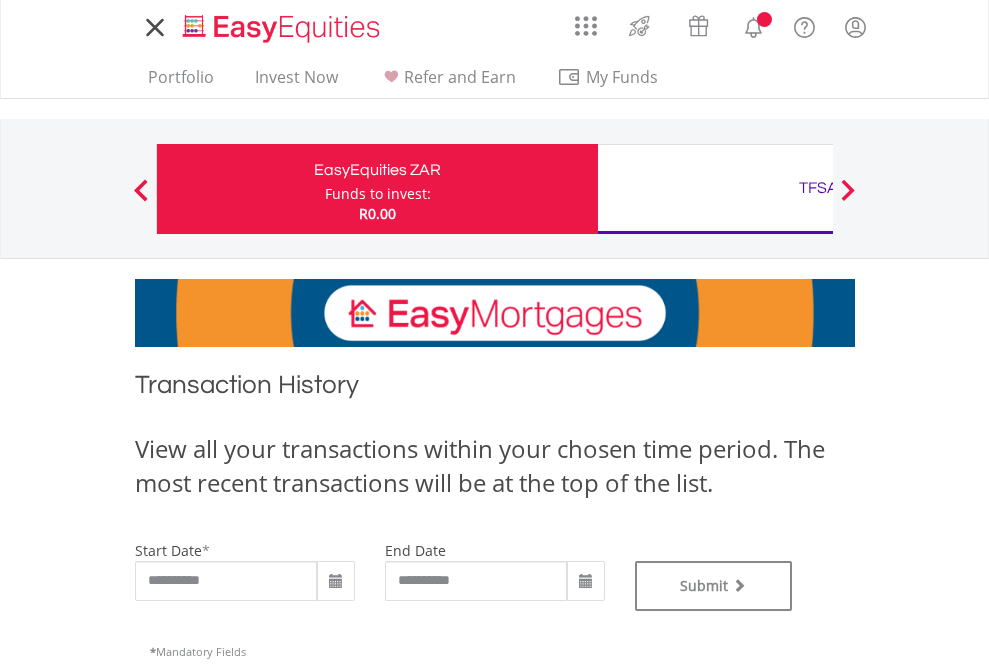 type on "**********" 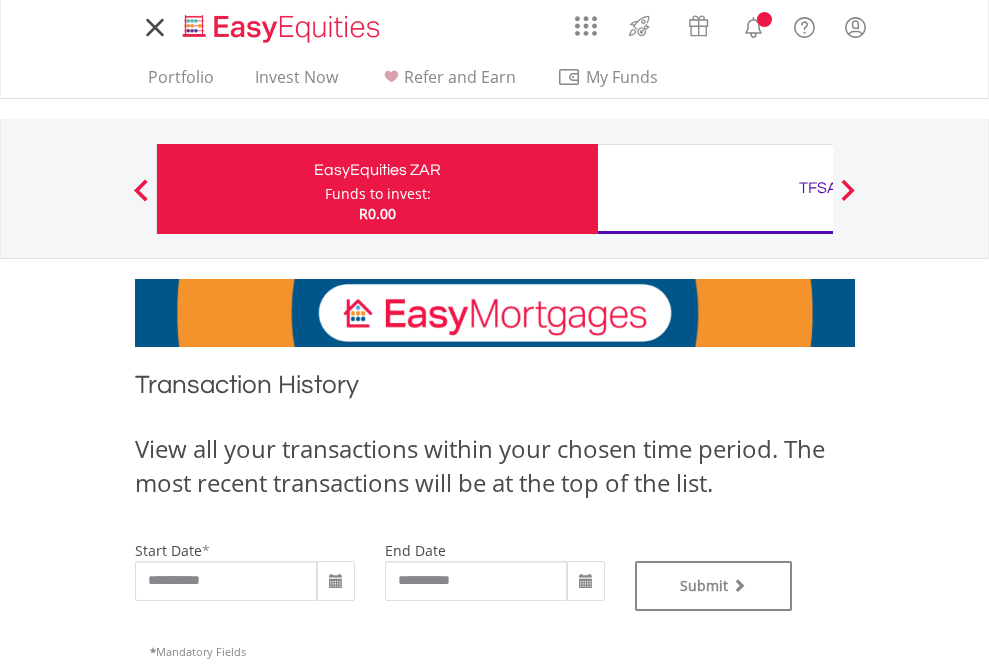 scroll, scrollTop: 0, scrollLeft: 0, axis: both 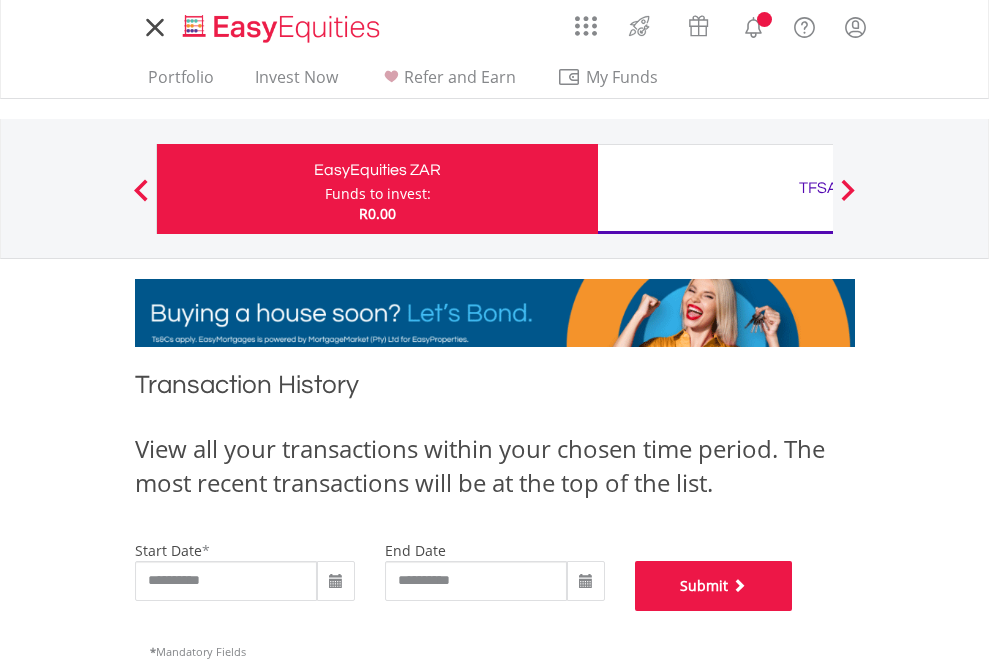 click on "Submit" at bounding box center (714, 586) 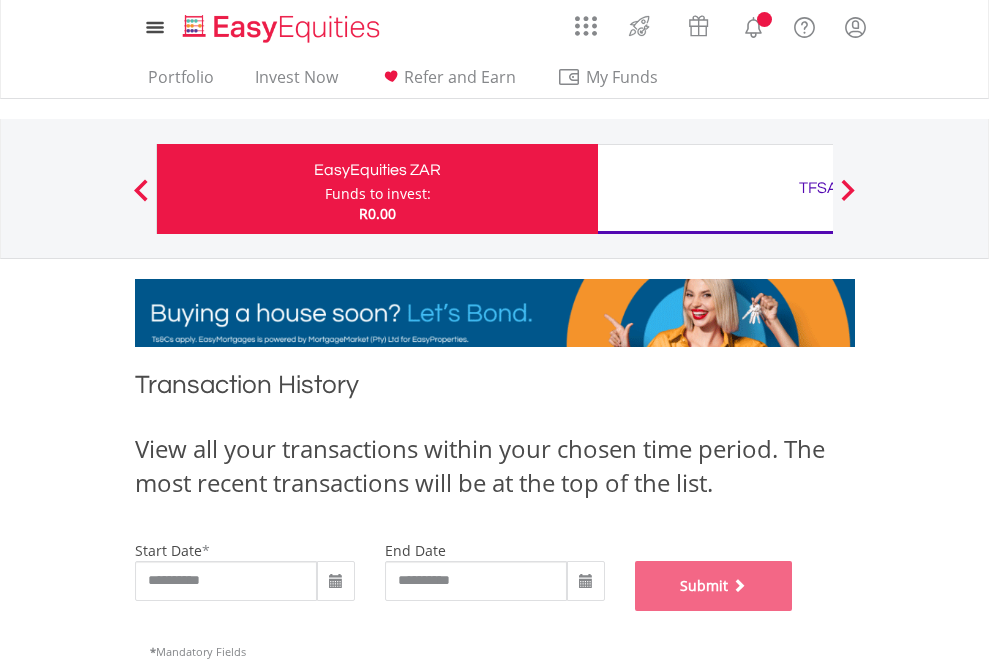 scroll, scrollTop: 811, scrollLeft: 0, axis: vertical 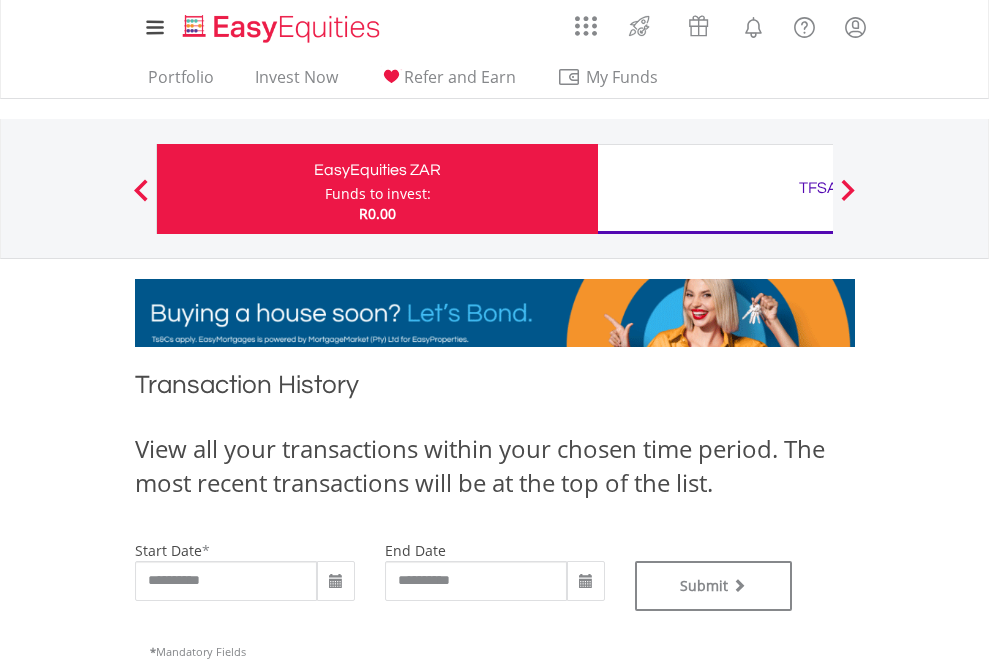 click on "TFSA" at bounding box center [818, 188] 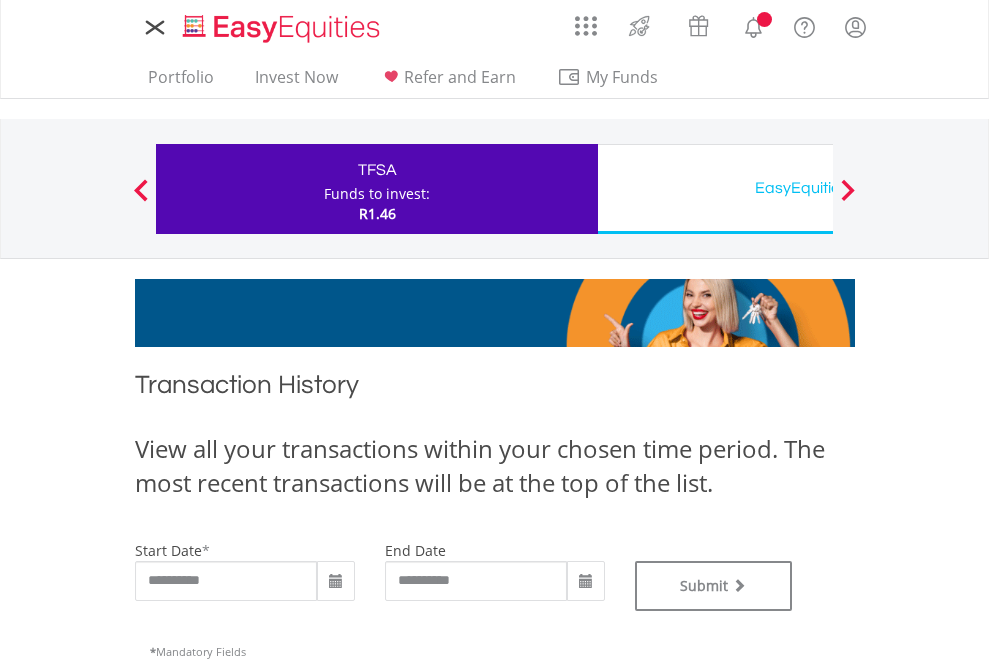scroll, scrollTop: 0, scrollLeft: 0, axis: both 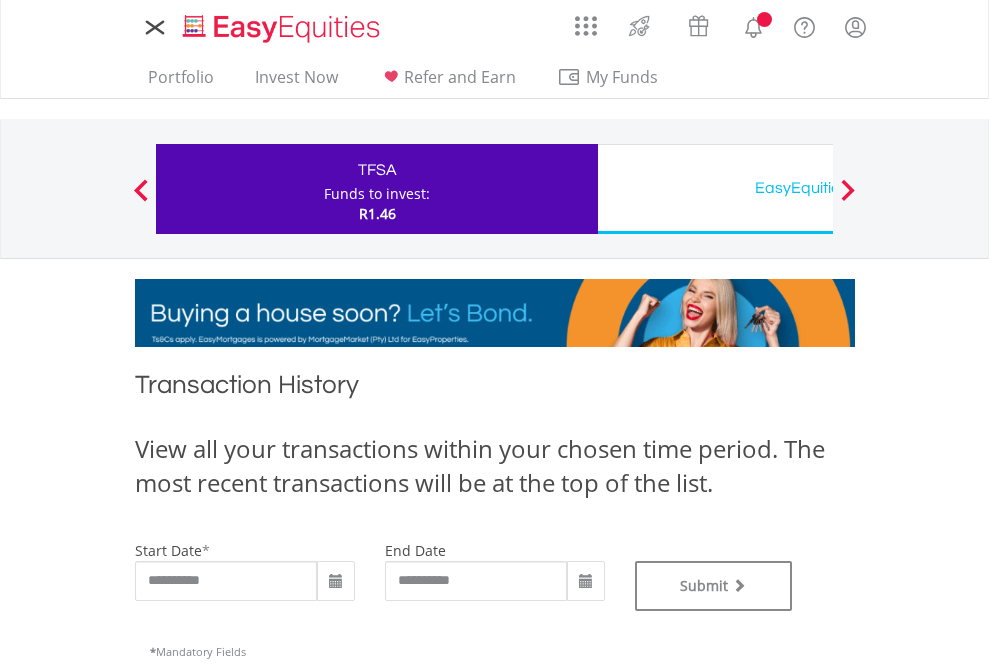 type on "**********" 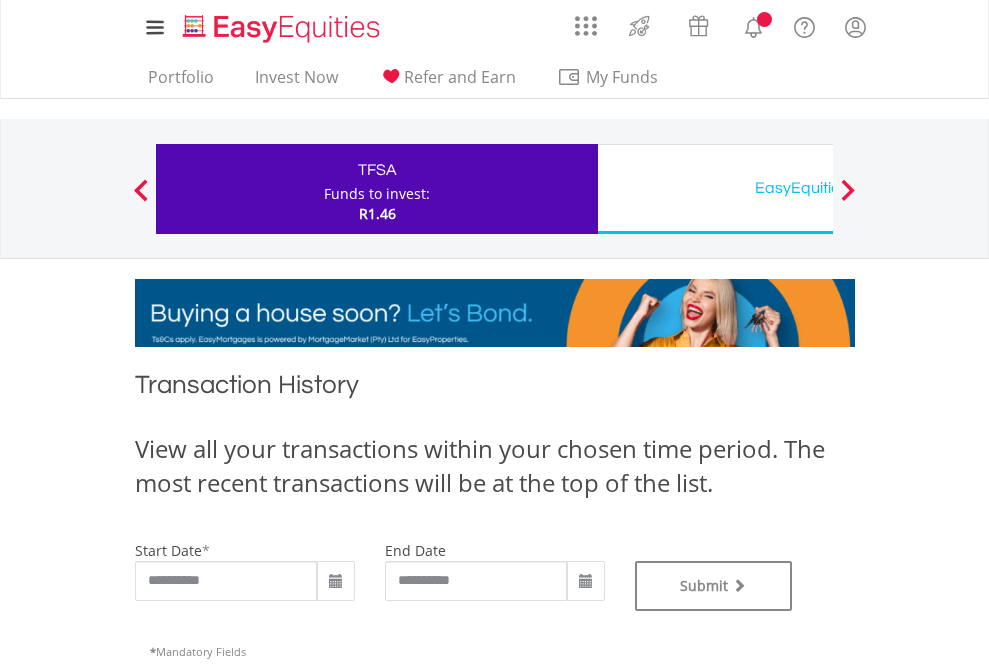 type on "**********" 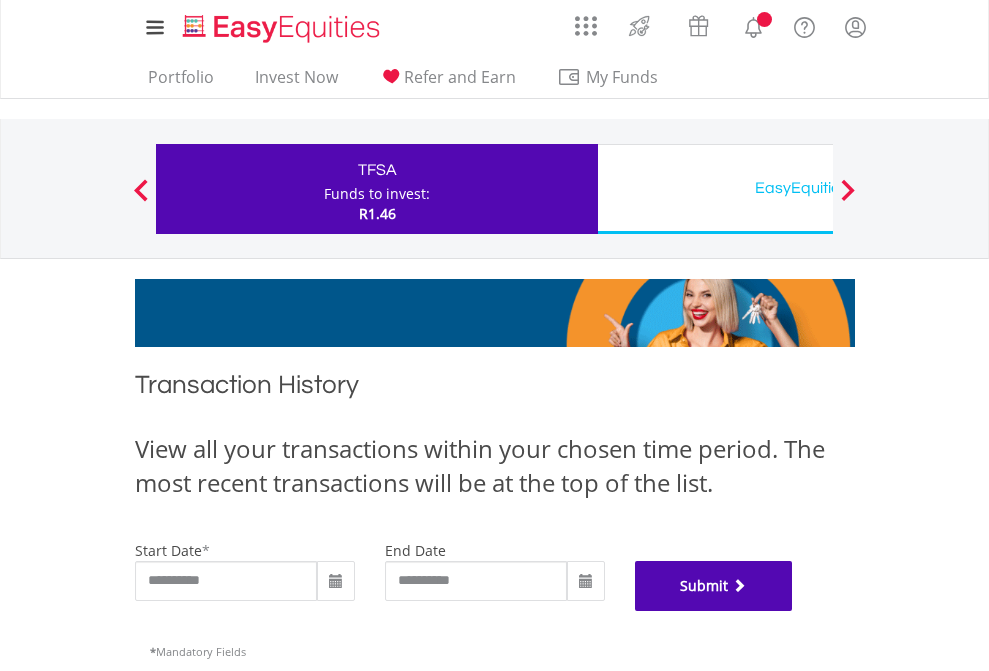 click on "Submit" at bounding box center (714, 586) 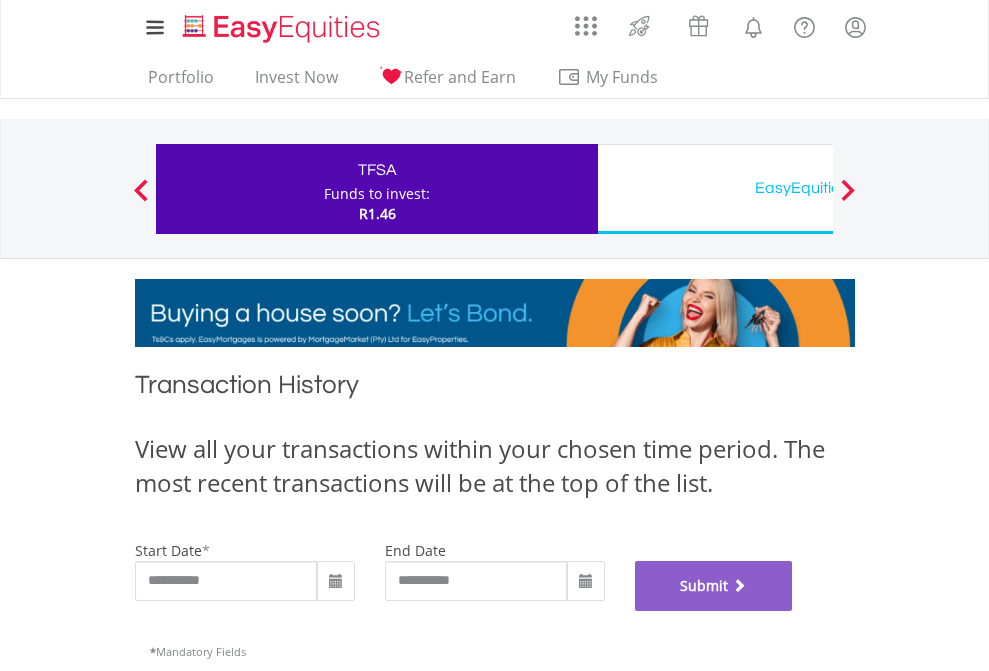 scroll, scrollTop: 811, scrollLeft: 0, axis: vertical 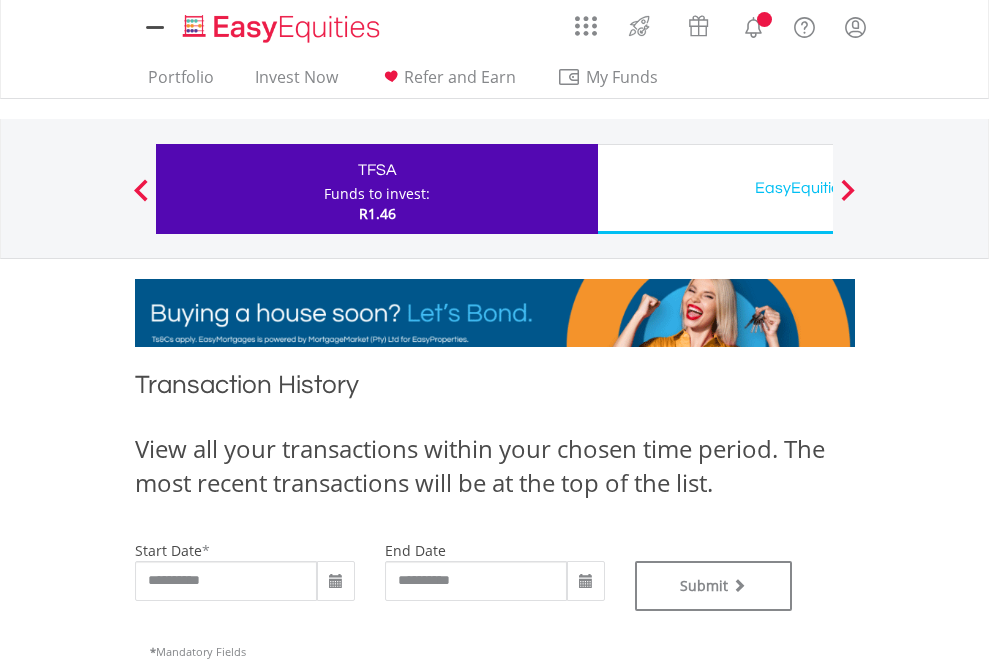 click on "EasyEquities USD" at bounding box center (818, 188) 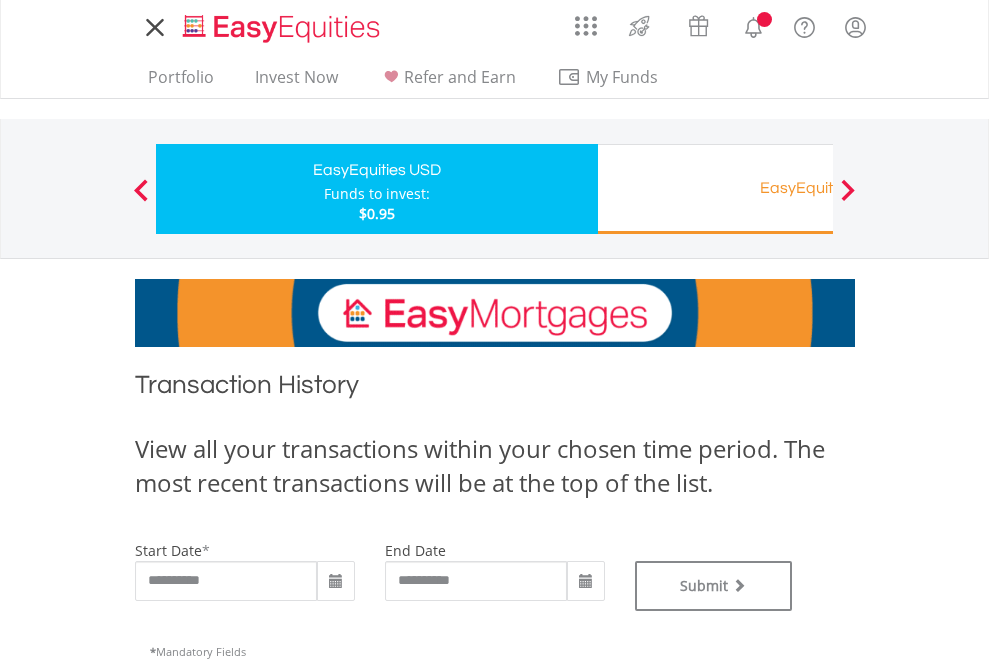 scroll, scrollTop: 0, scrollLeft: 0, axis: both 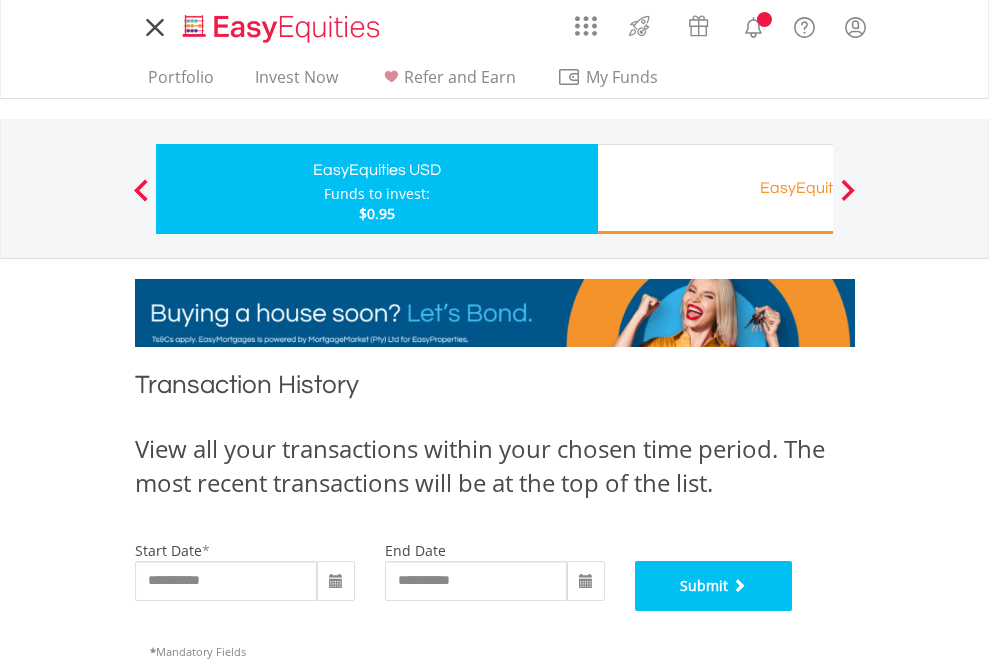 click on "Submit" at bounding box center (714, 586) 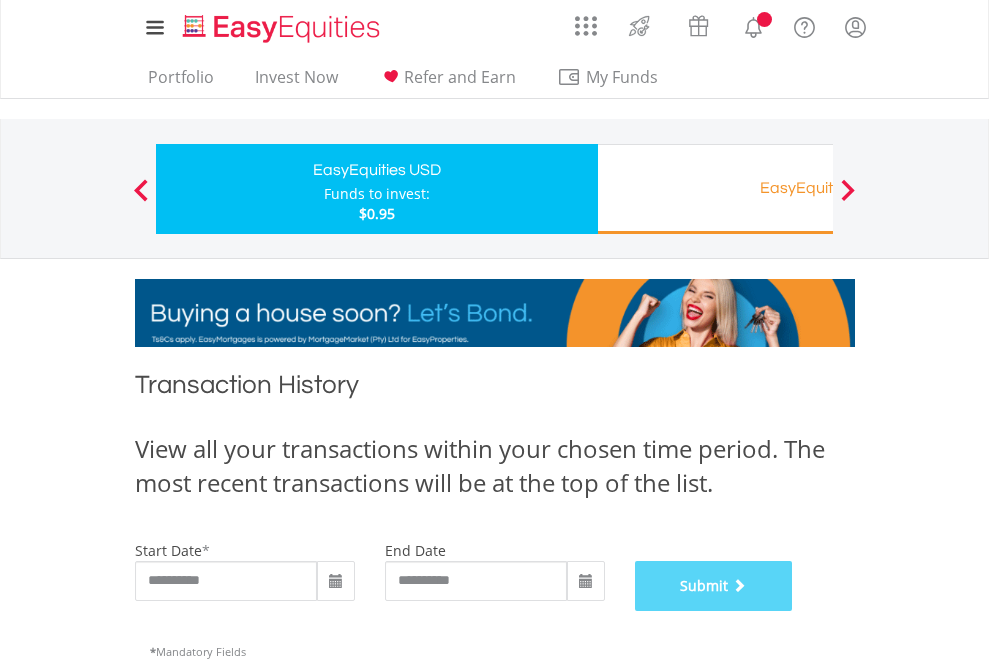 scroll, scrollTop: 811, scrollLeft: 0, axis: vertical 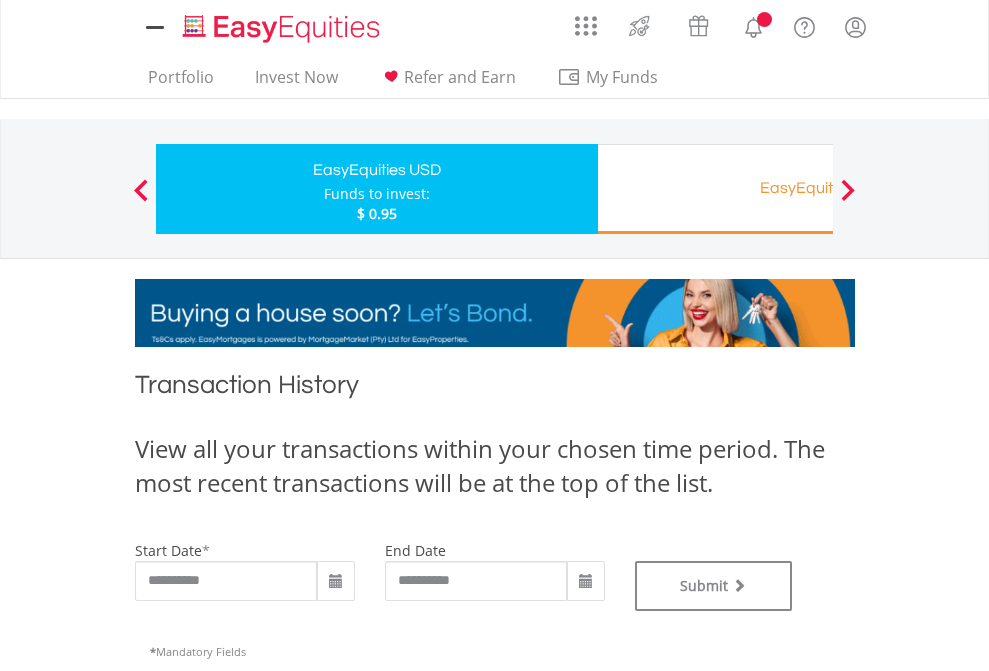 click on "EasyEquities RA" at bounding box center (818, 188) 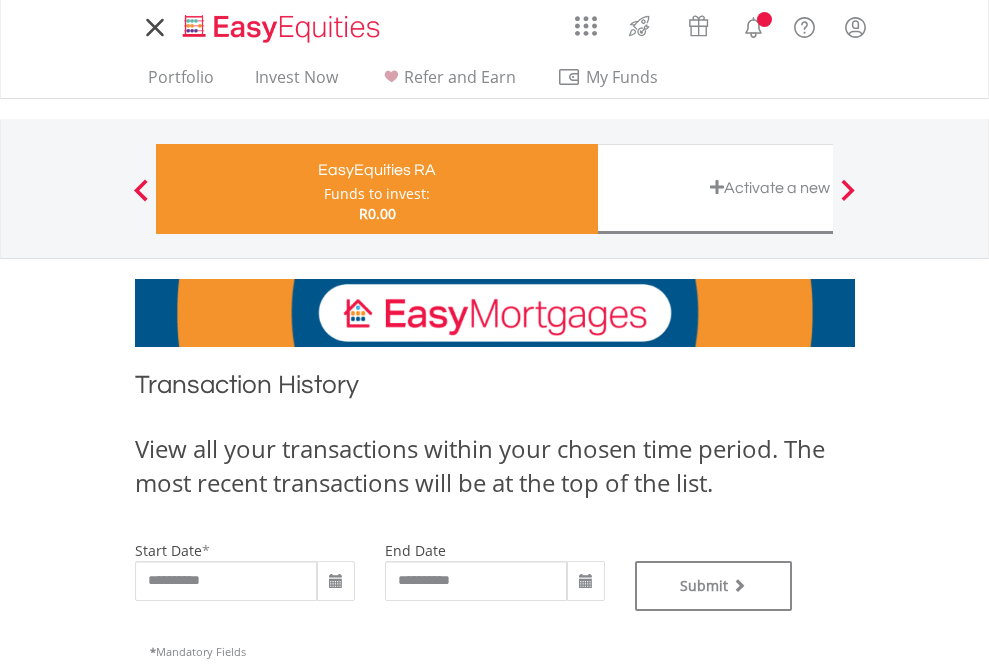 scroll, scrollTop: 0, scrollLeft: 0, axis: both 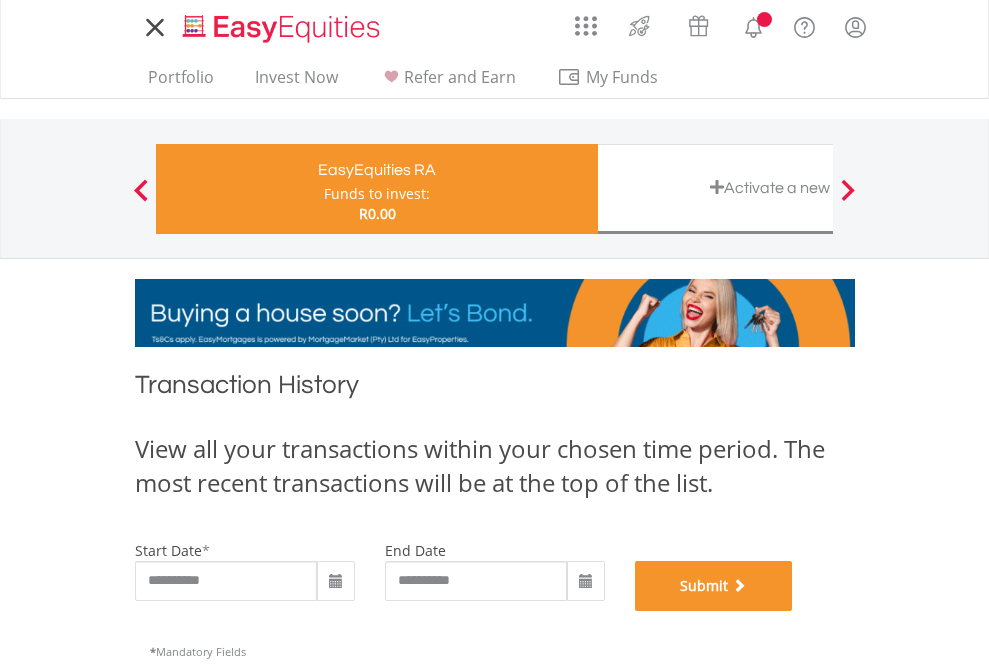 click on "Submit" at bounding box center [714, 586] 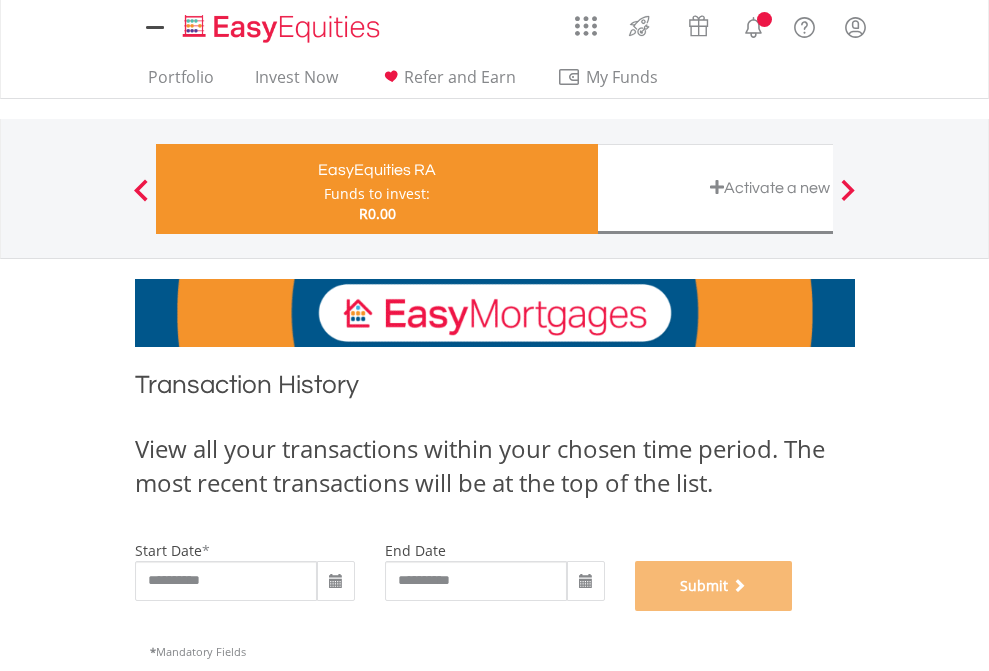 scroll, scrollTop: 811, scrollLeft: 0, axis: vertical 